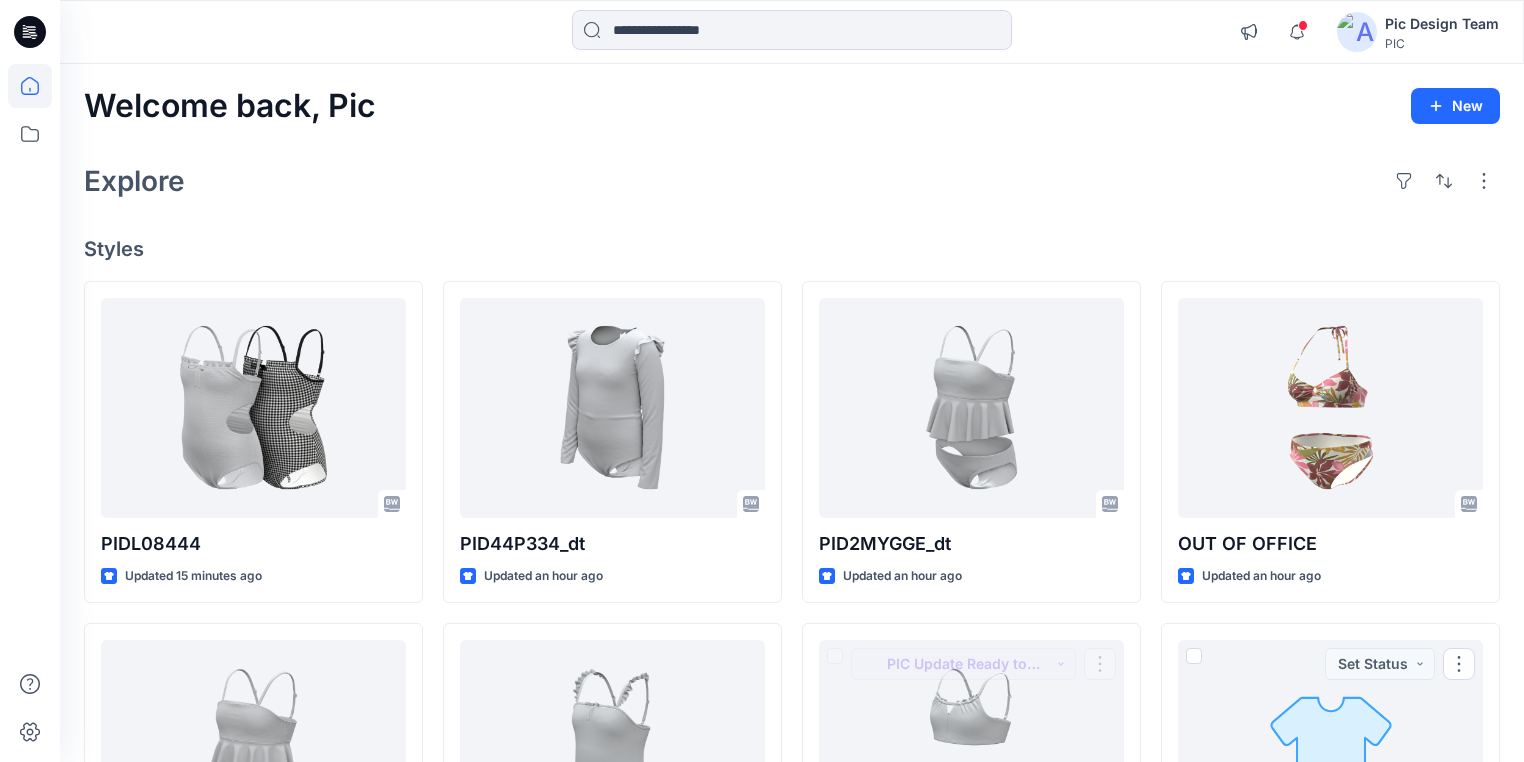 scroll, scrollTop: 240, scrollLeft: 0, axis: vertical 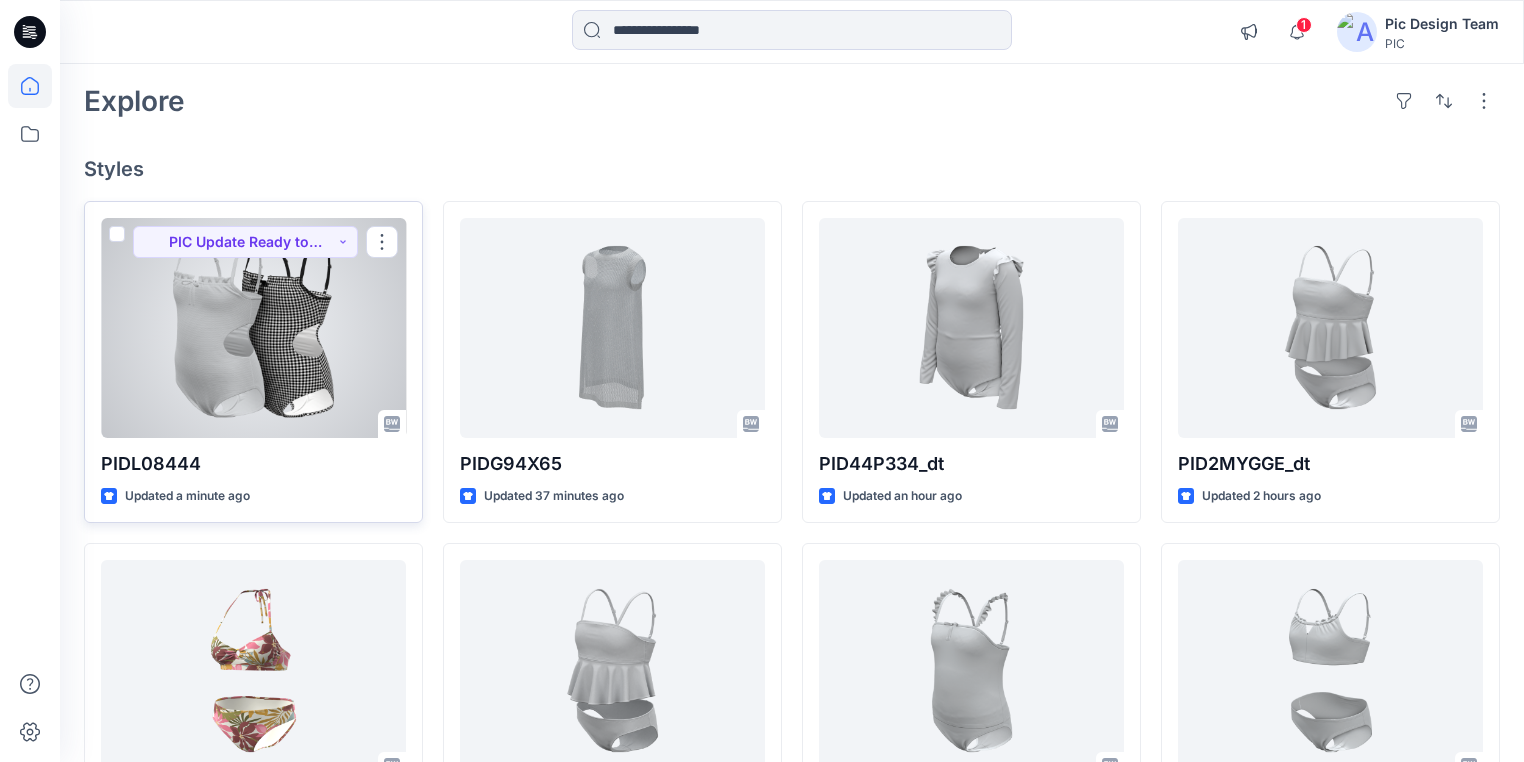 click at bounding box center [253, 328] 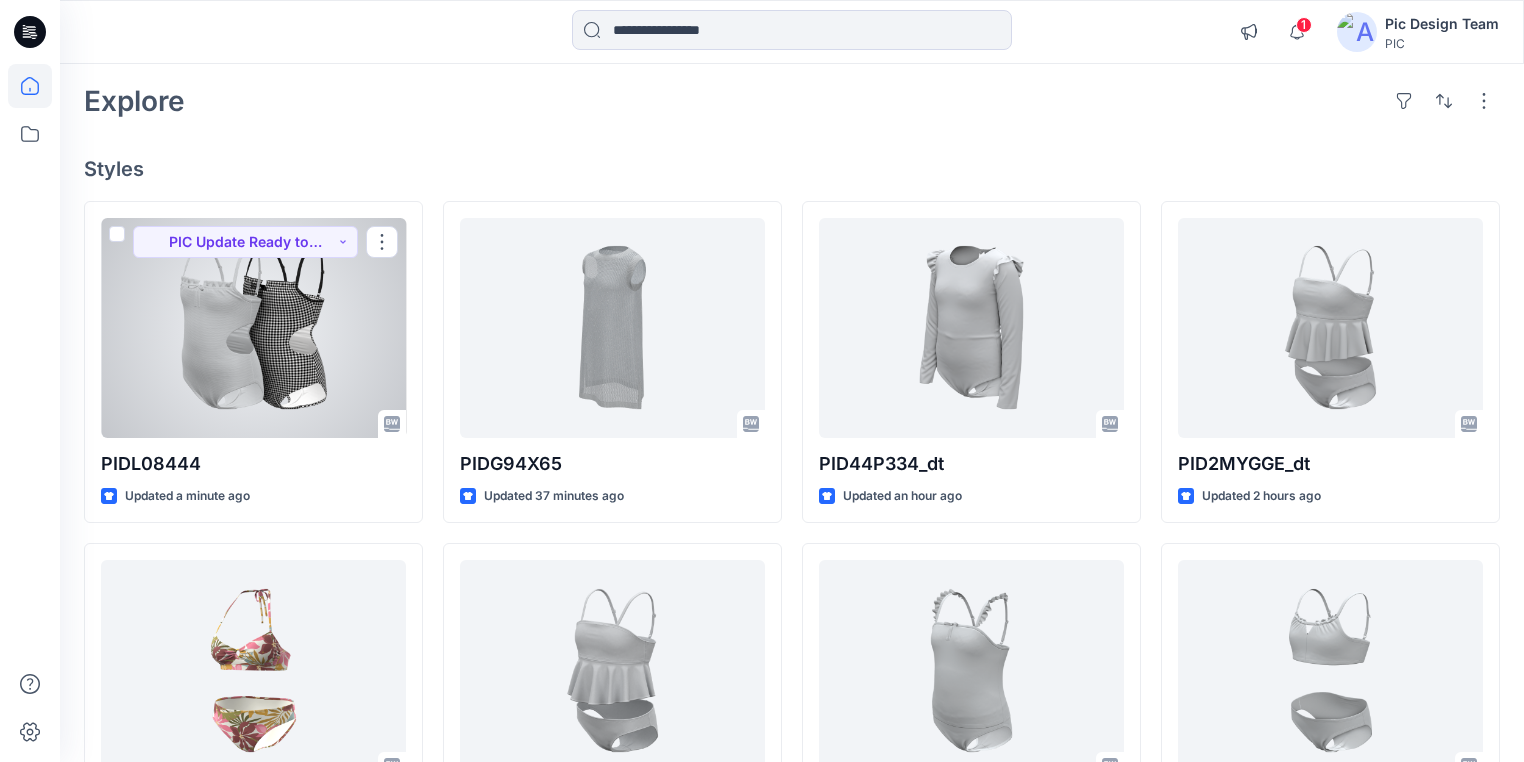 scroll, scrollTop: 0, scrollLeft: 0, axis: both 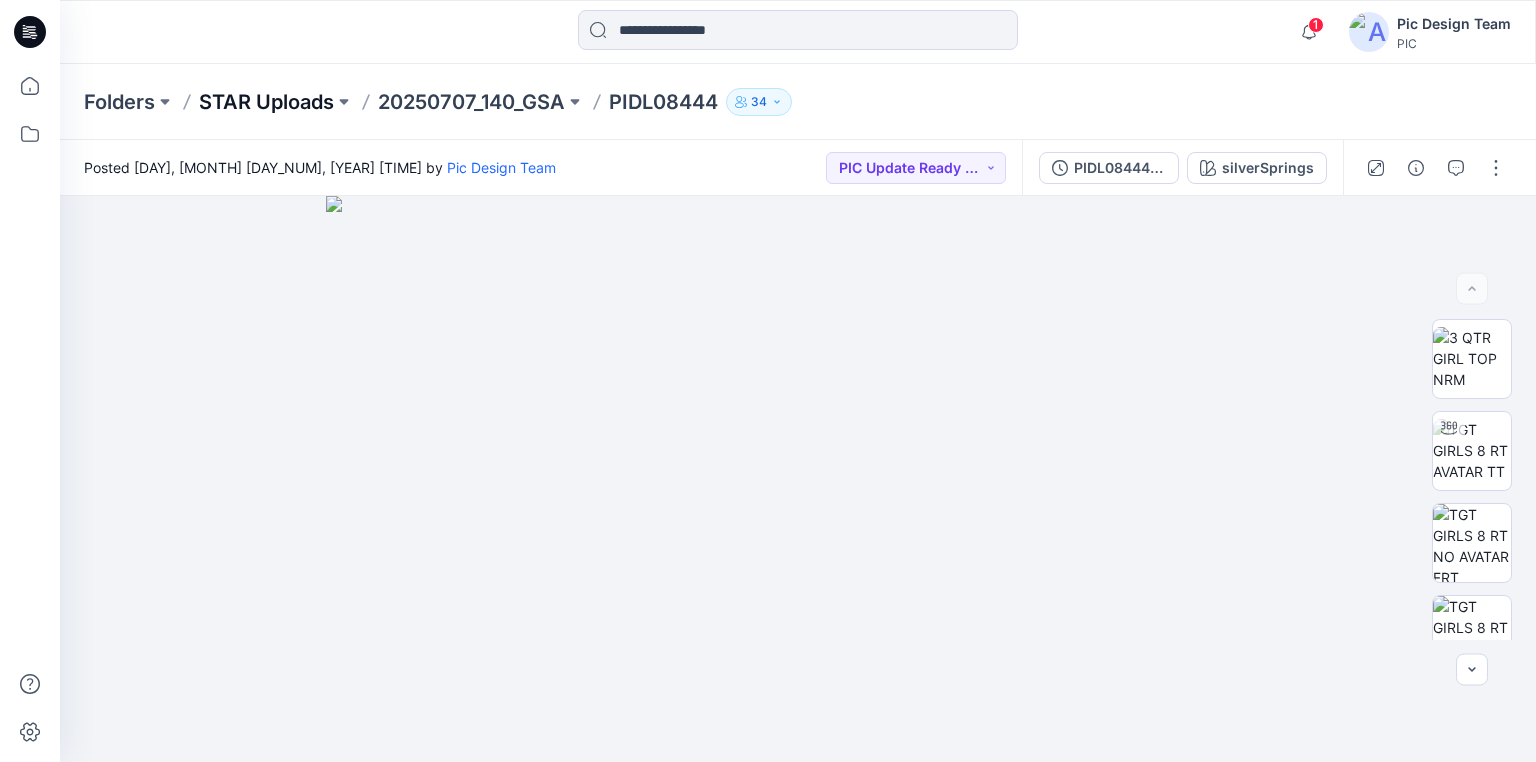 click on "STAR Uploads" at bounding box center (266, 102) 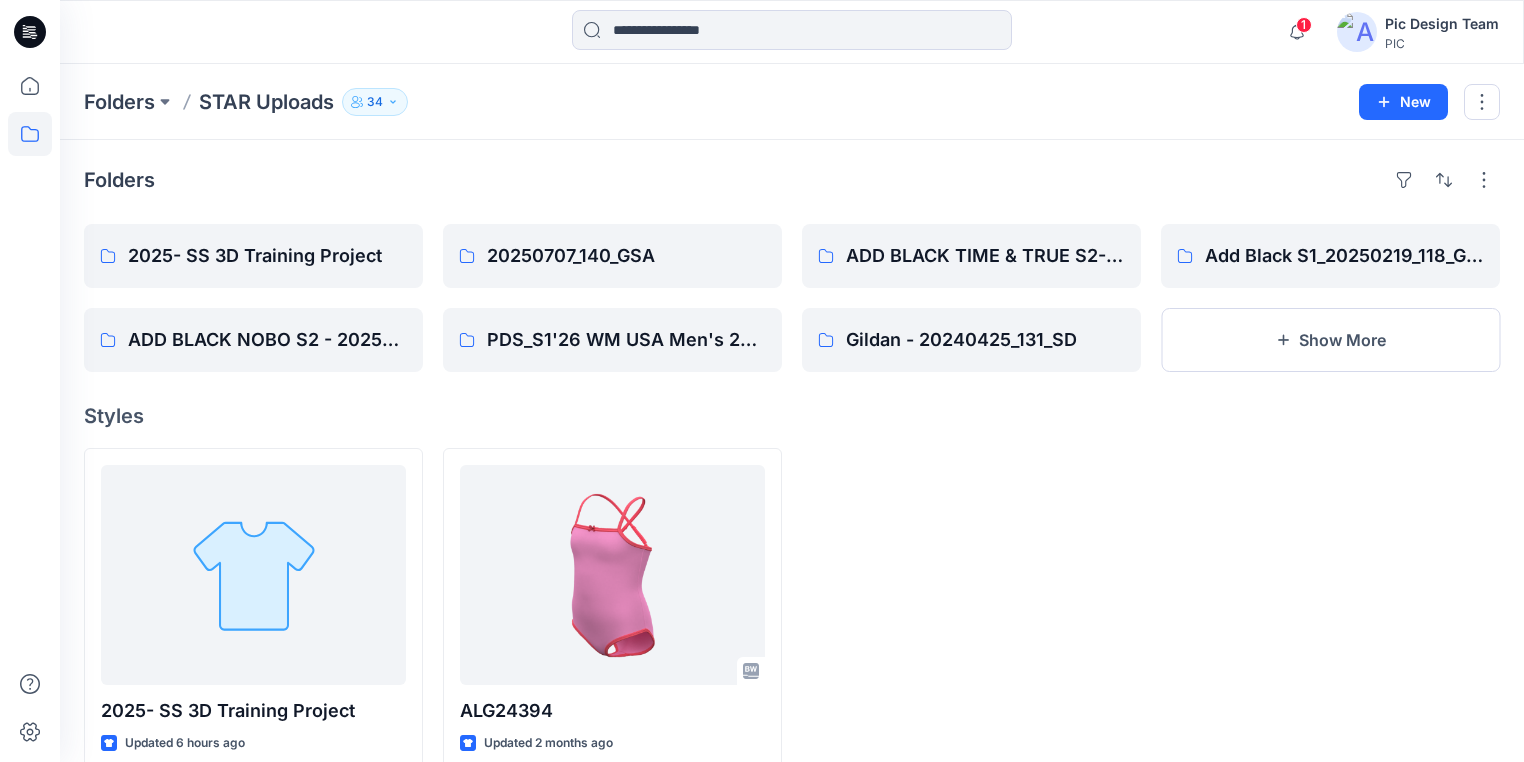 click 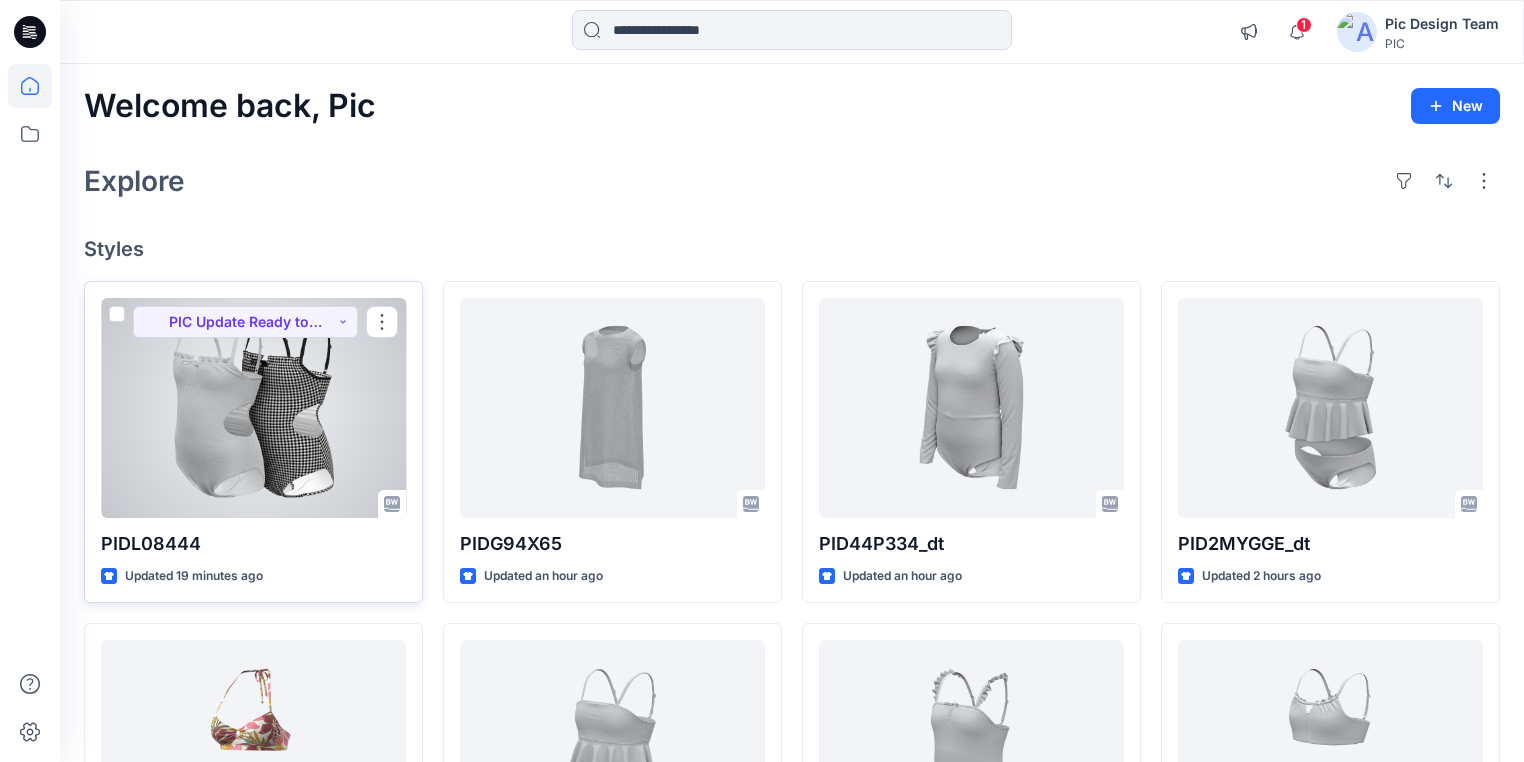 click at bounding box center (253, 408) 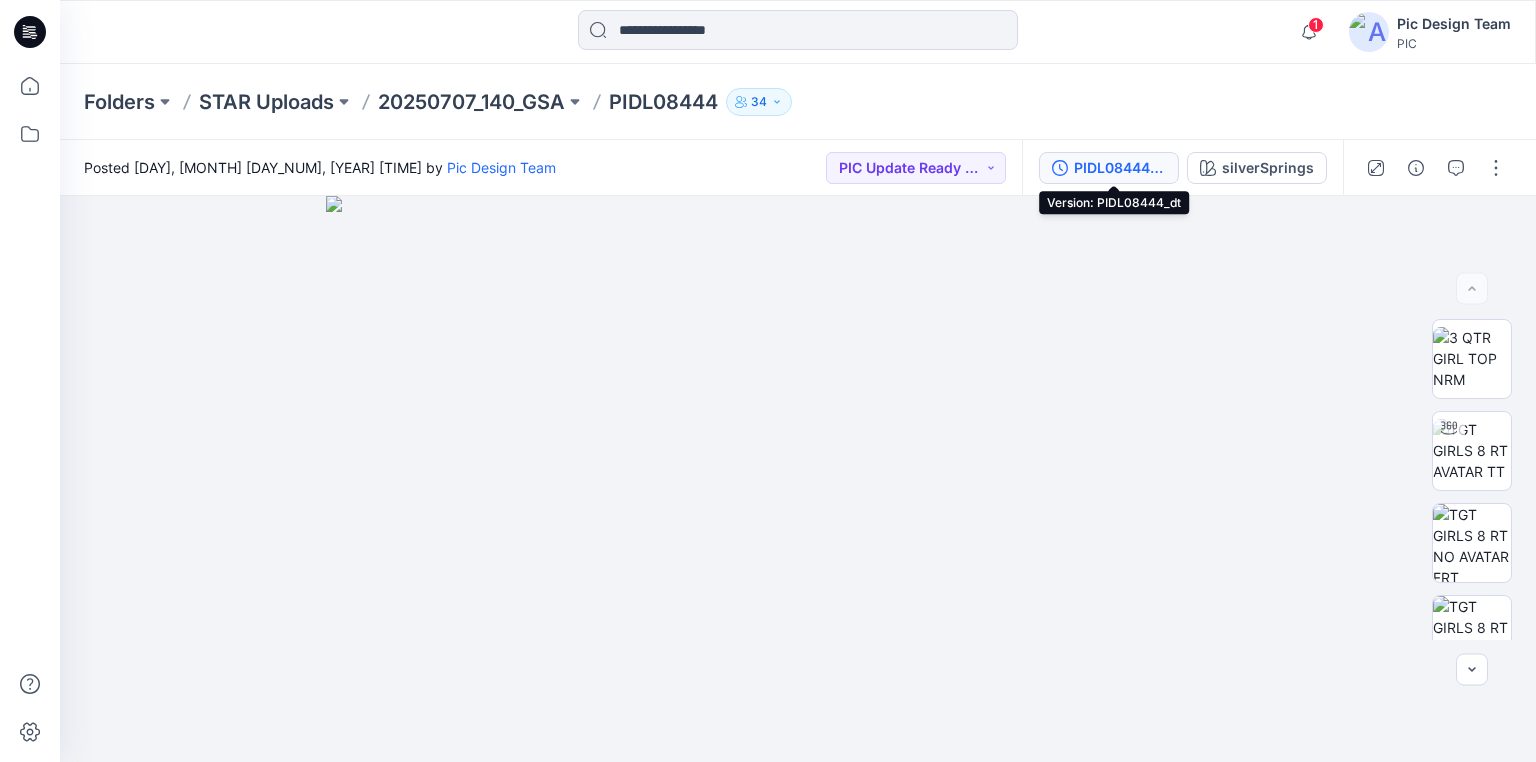 click on "PIDL08444_dt" at bounding box center [1120, 168] 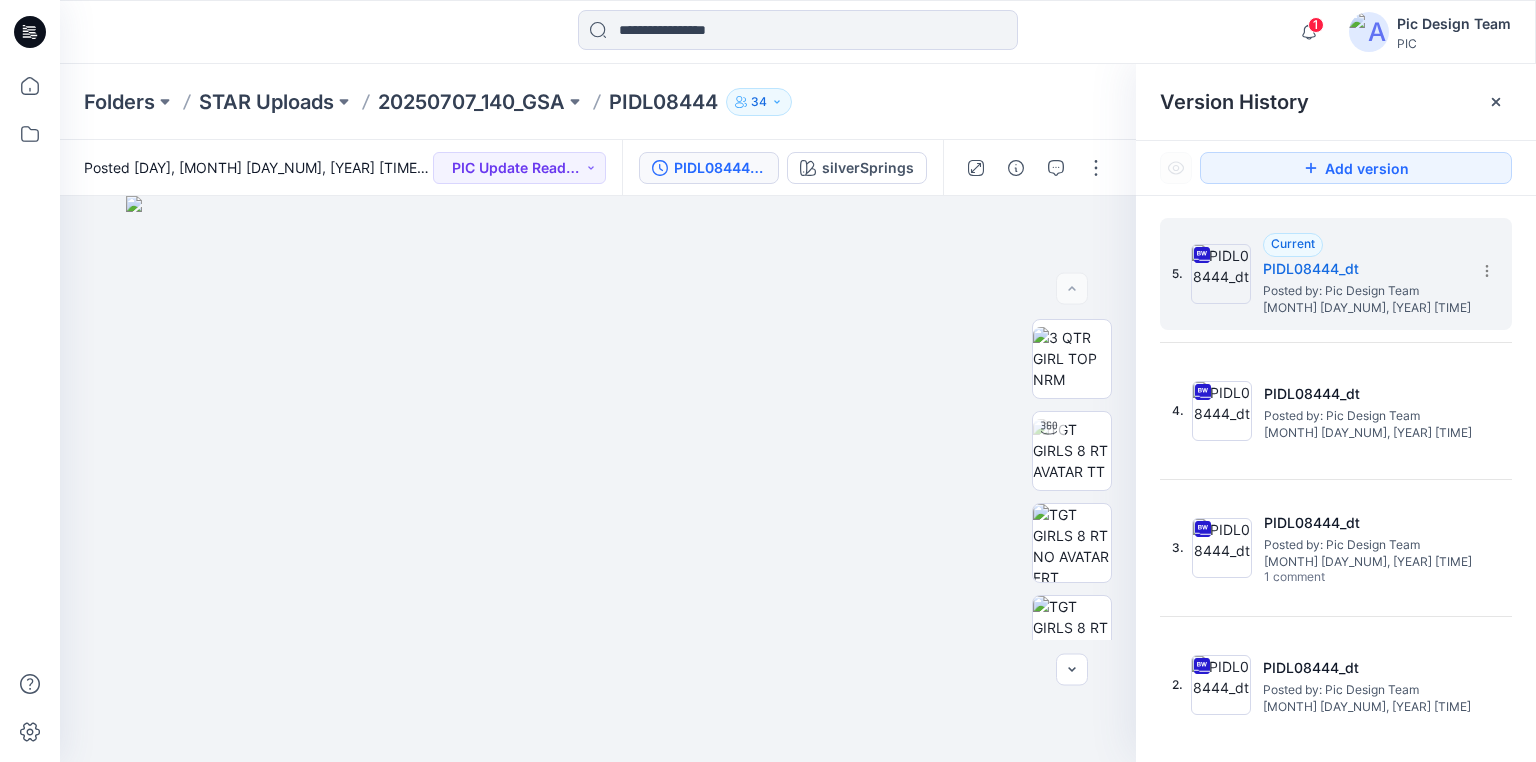 click 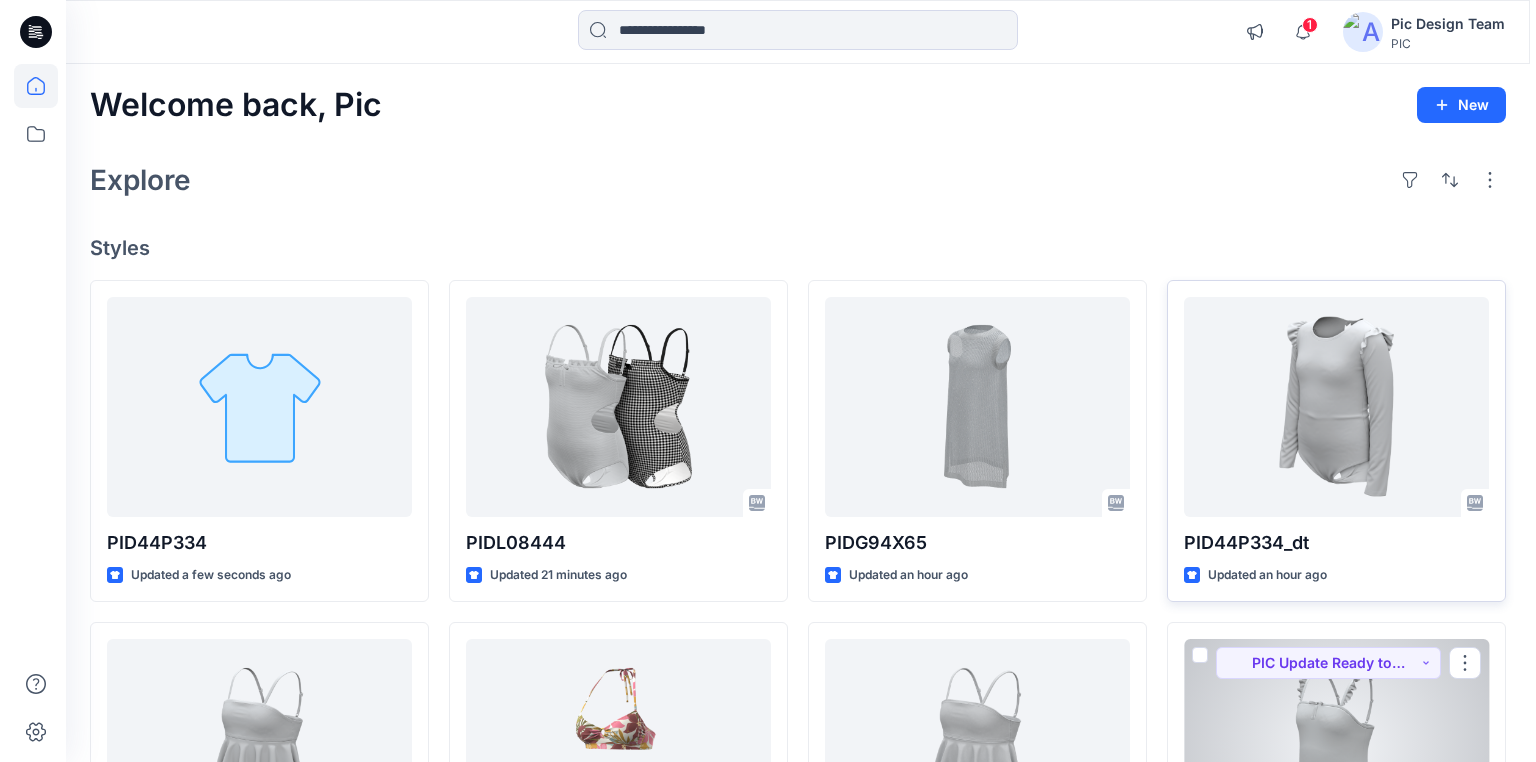 scroll, scrollTop: 0, scrollLeft: 0, axis: both 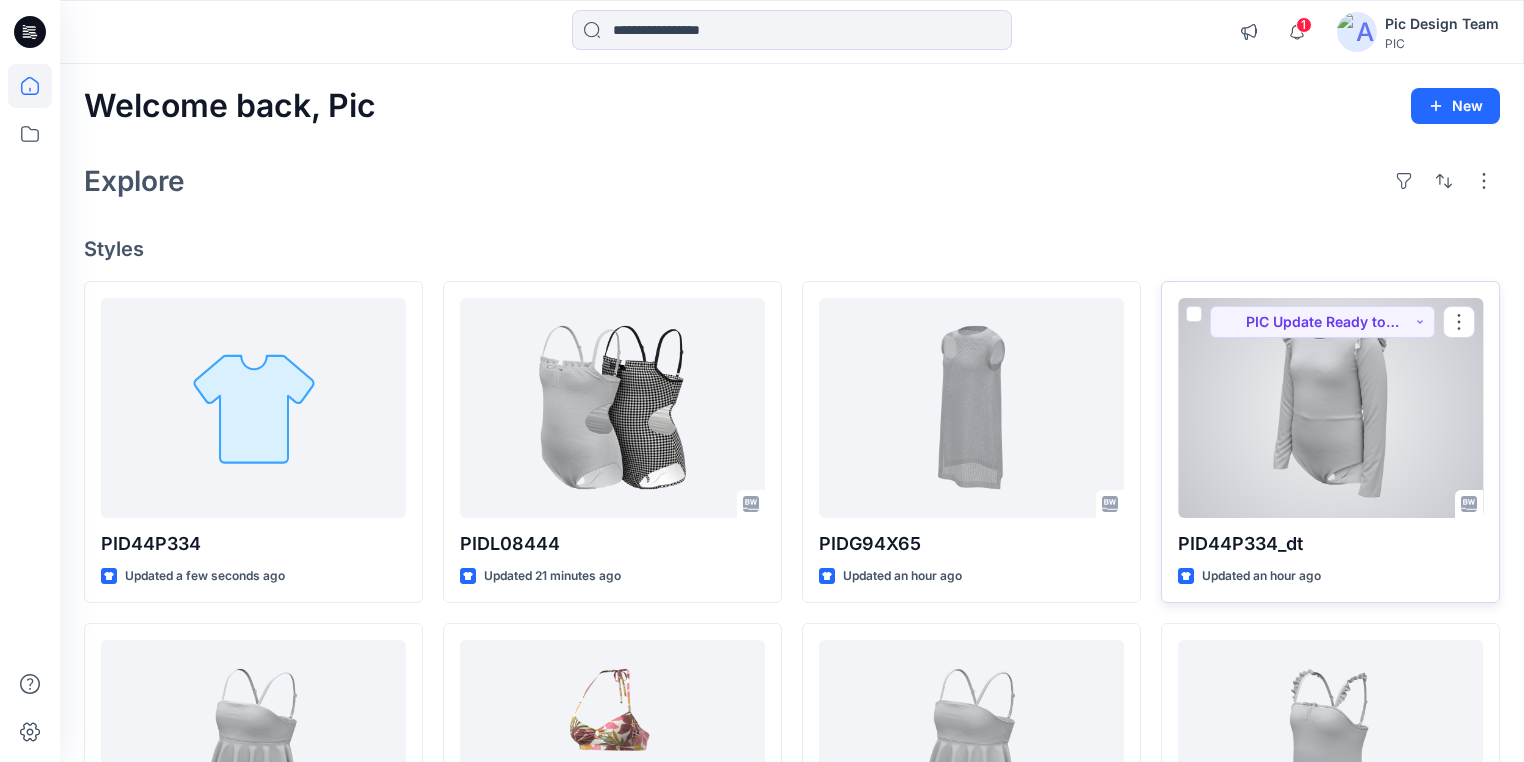 click at bounding box center [1330, 408] 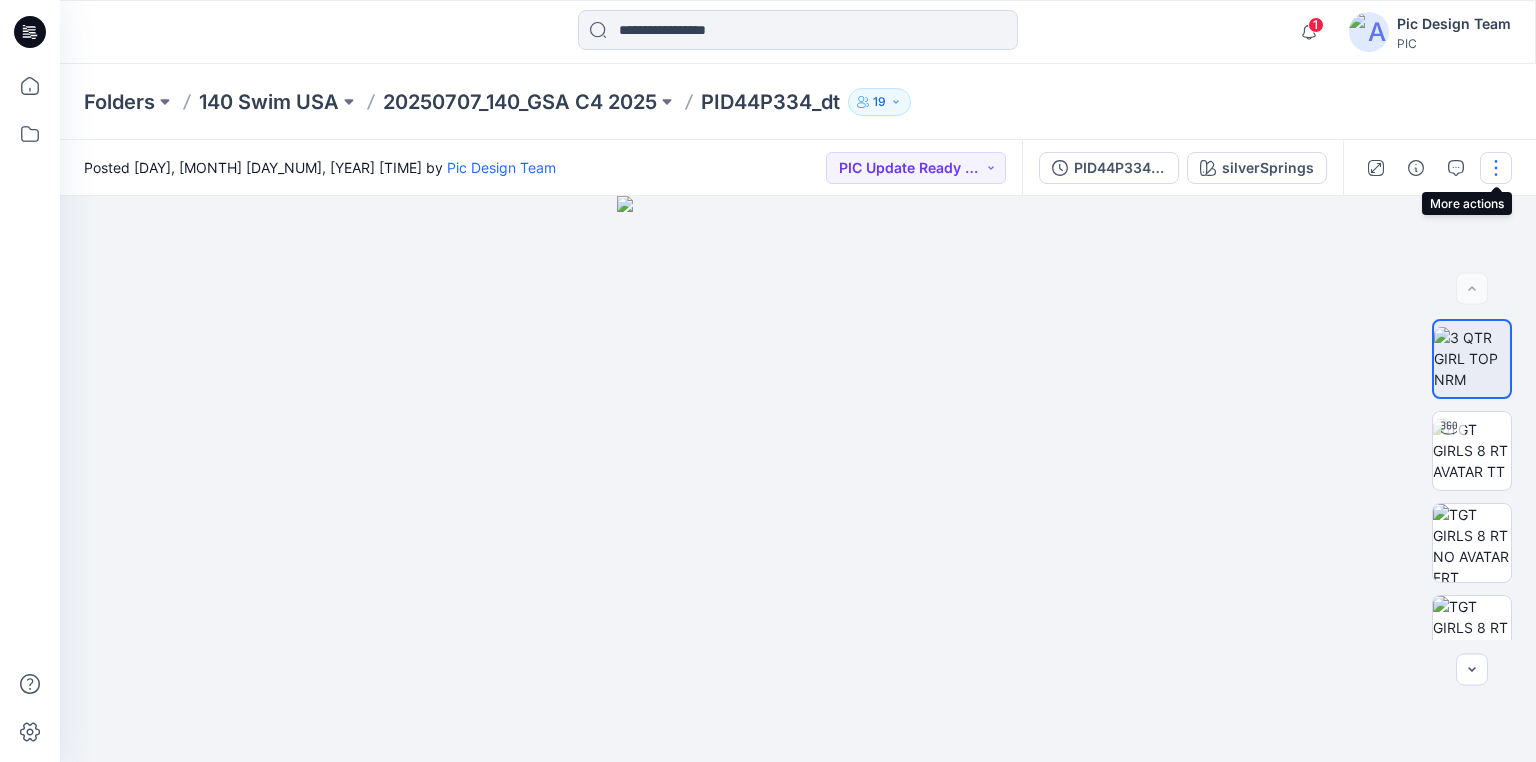 click at bounding box center (1496, 168) 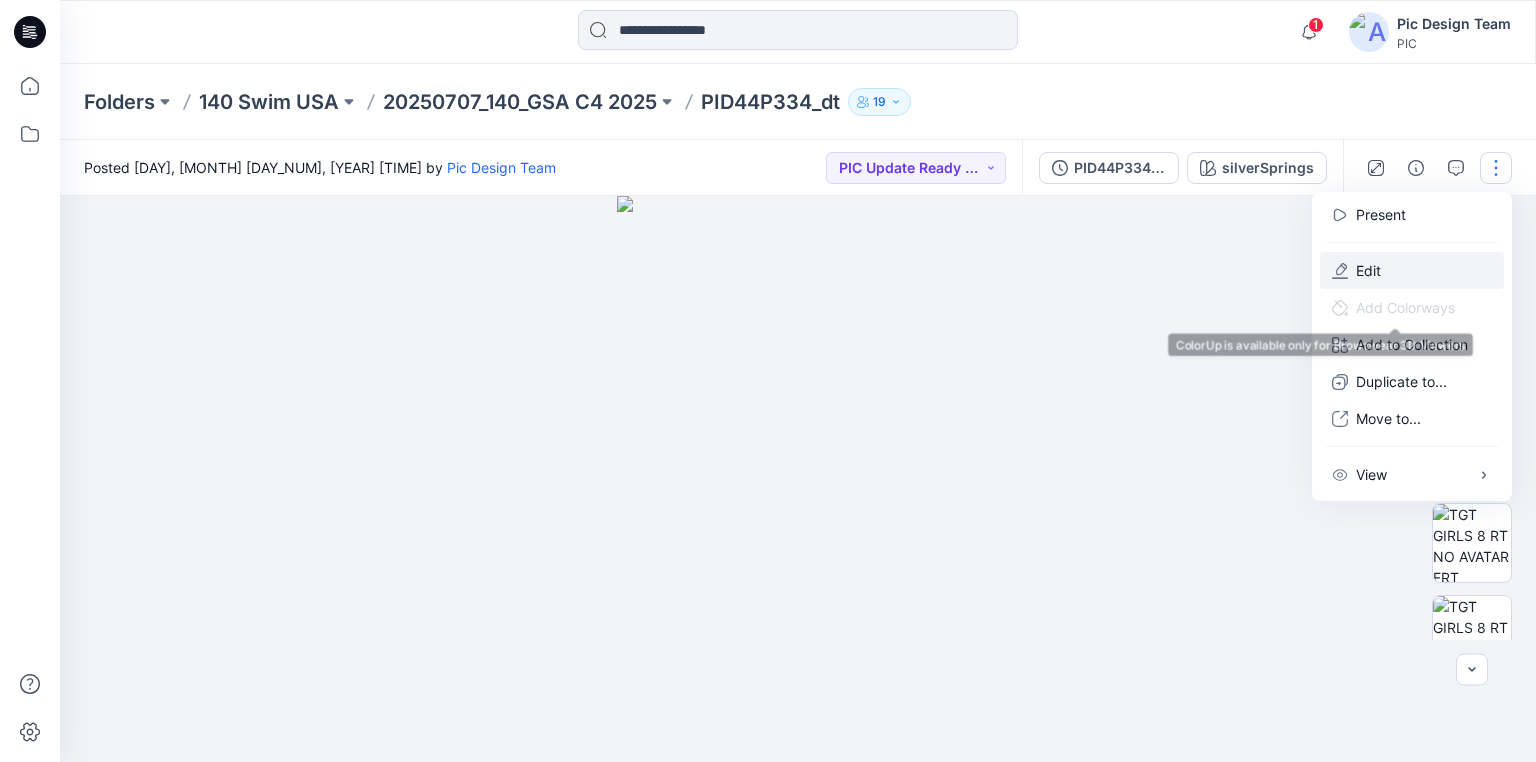 click on "Edit" at bounding box center (1368, 270) 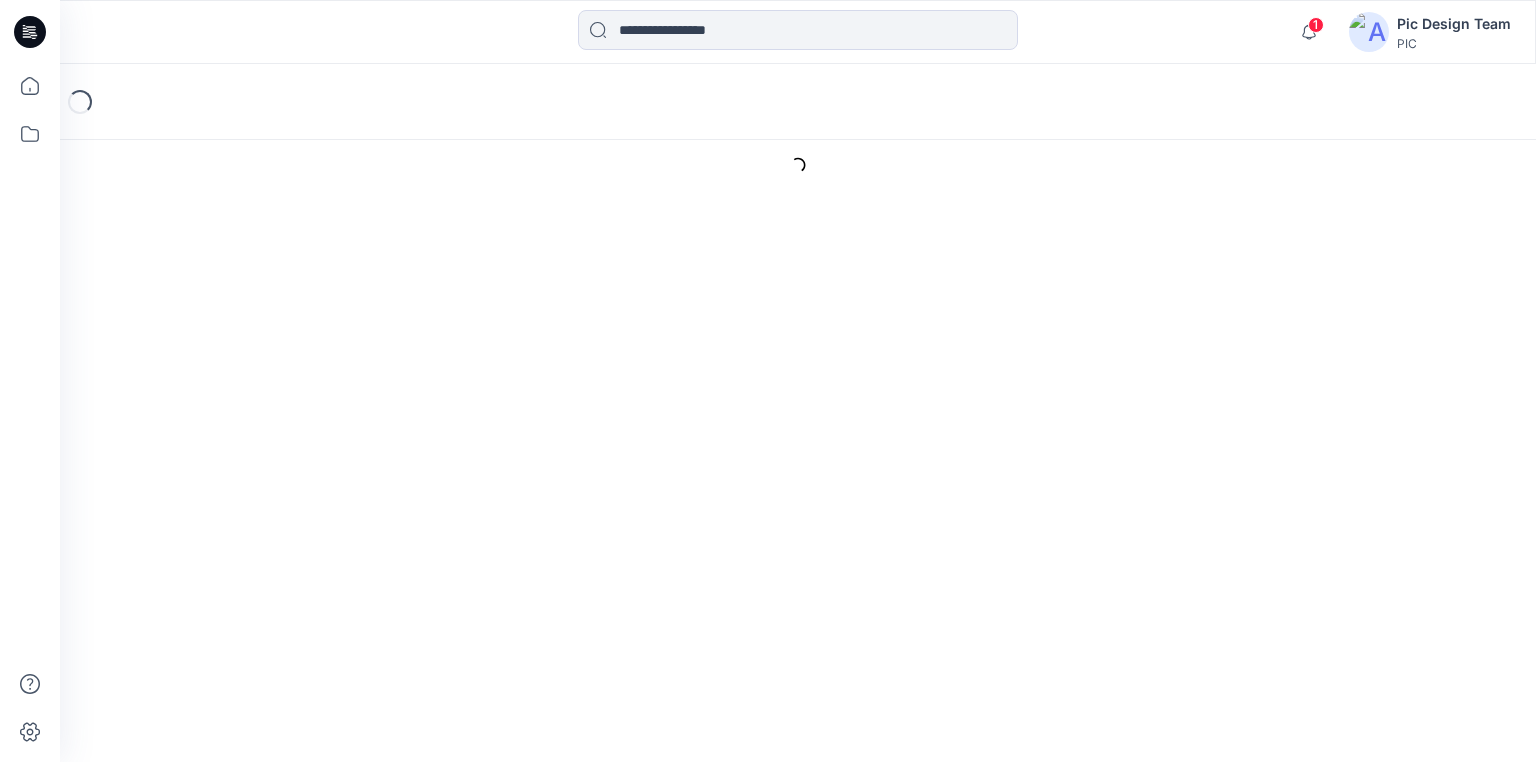 scroll, scrollTop: 0, scrollLeft: 0, axis: both 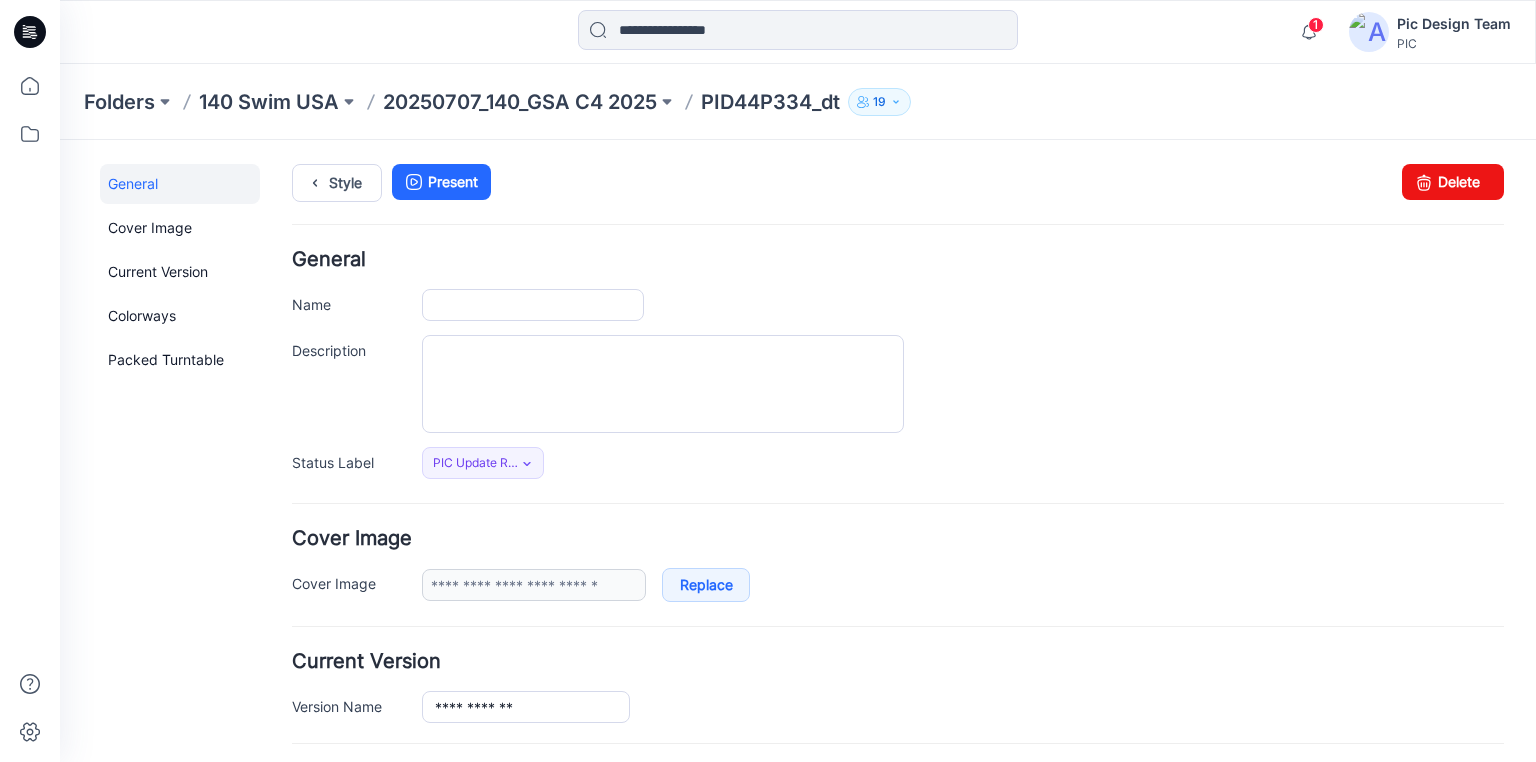 type on "**********" 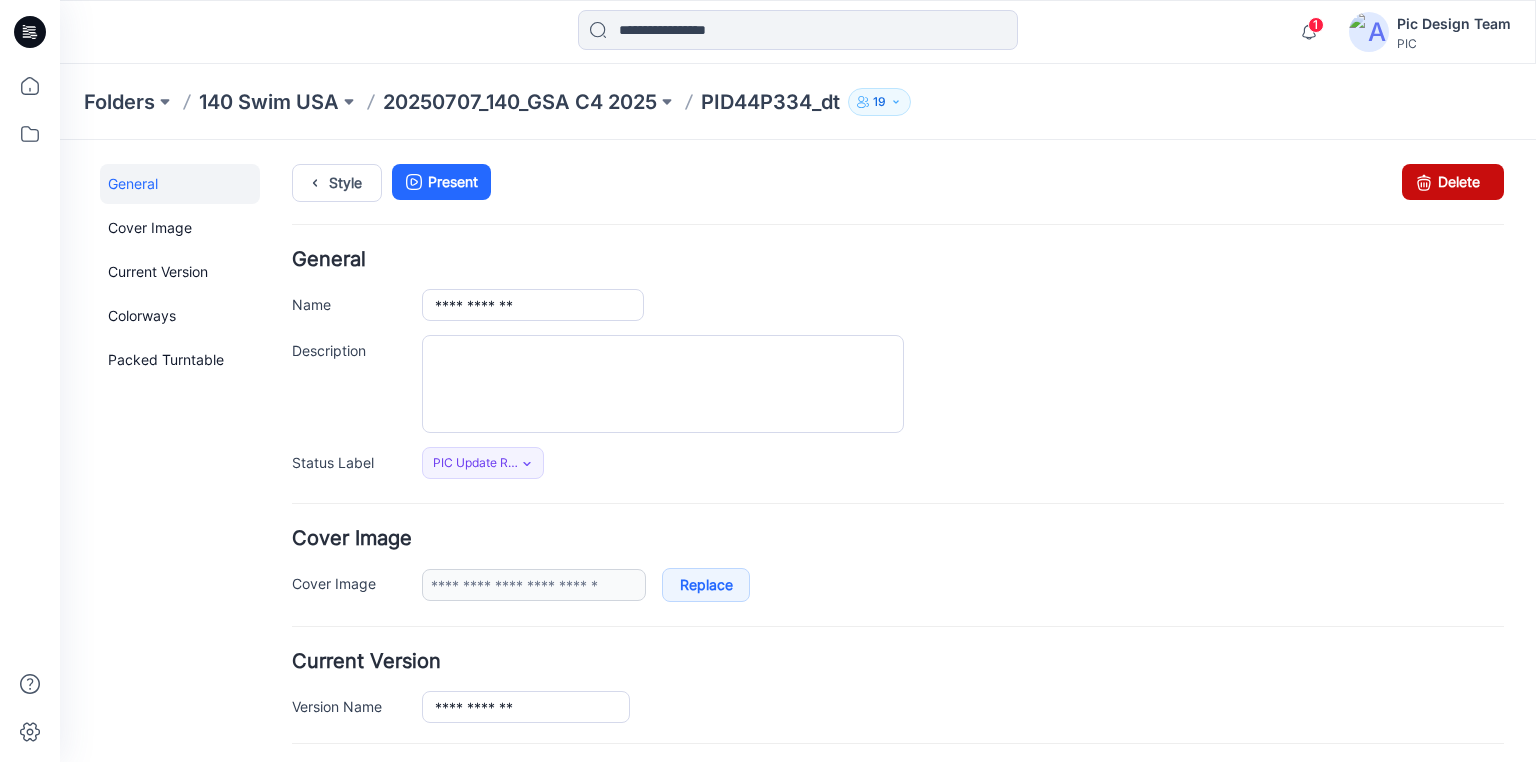 drag, startPoint x: 896, startPoint y: 219, endPoint x: 1432, endPoint y: 181, distance: 537.34534 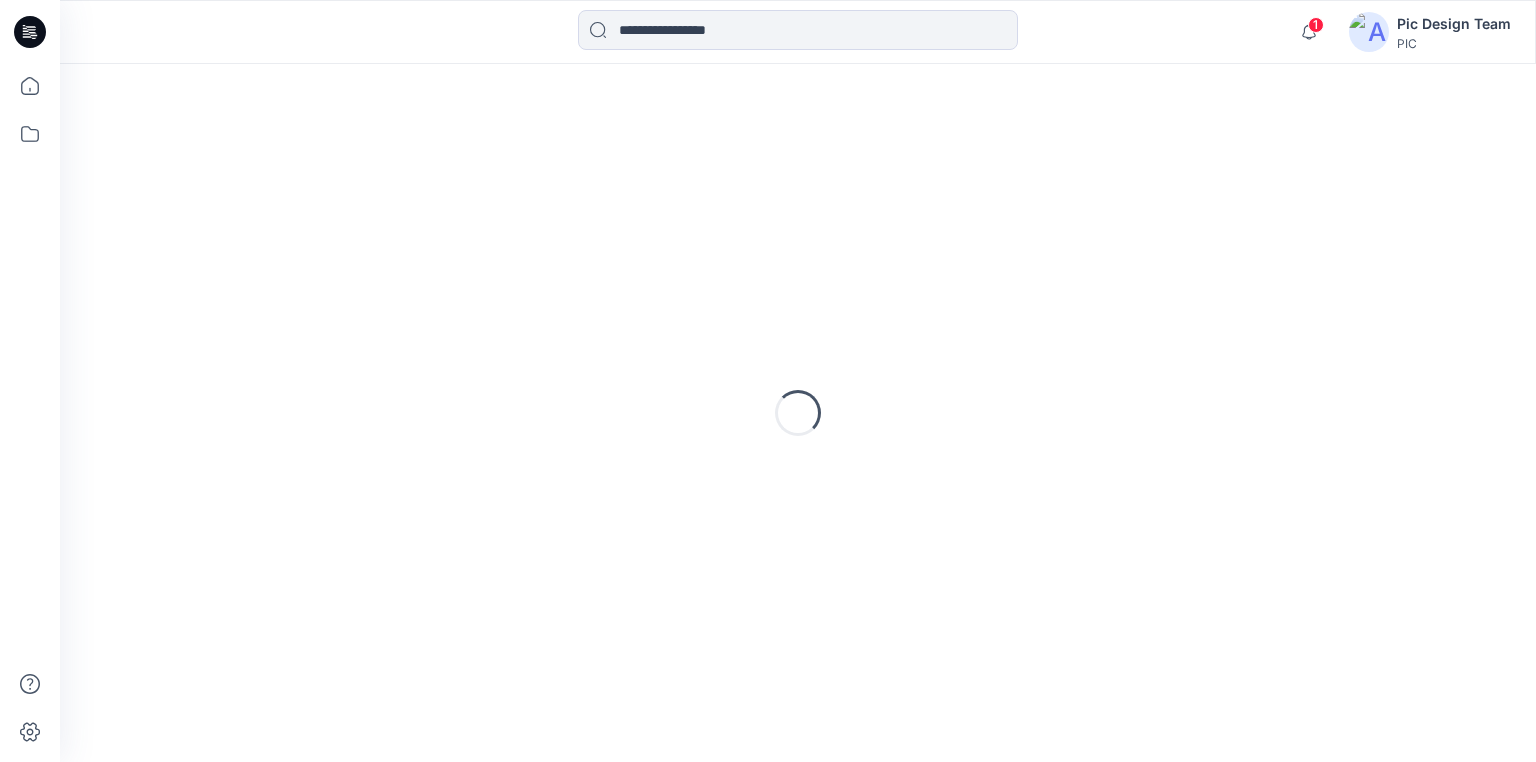 scroll, scrollTop: 0, scrollLeft: 0, axis: both 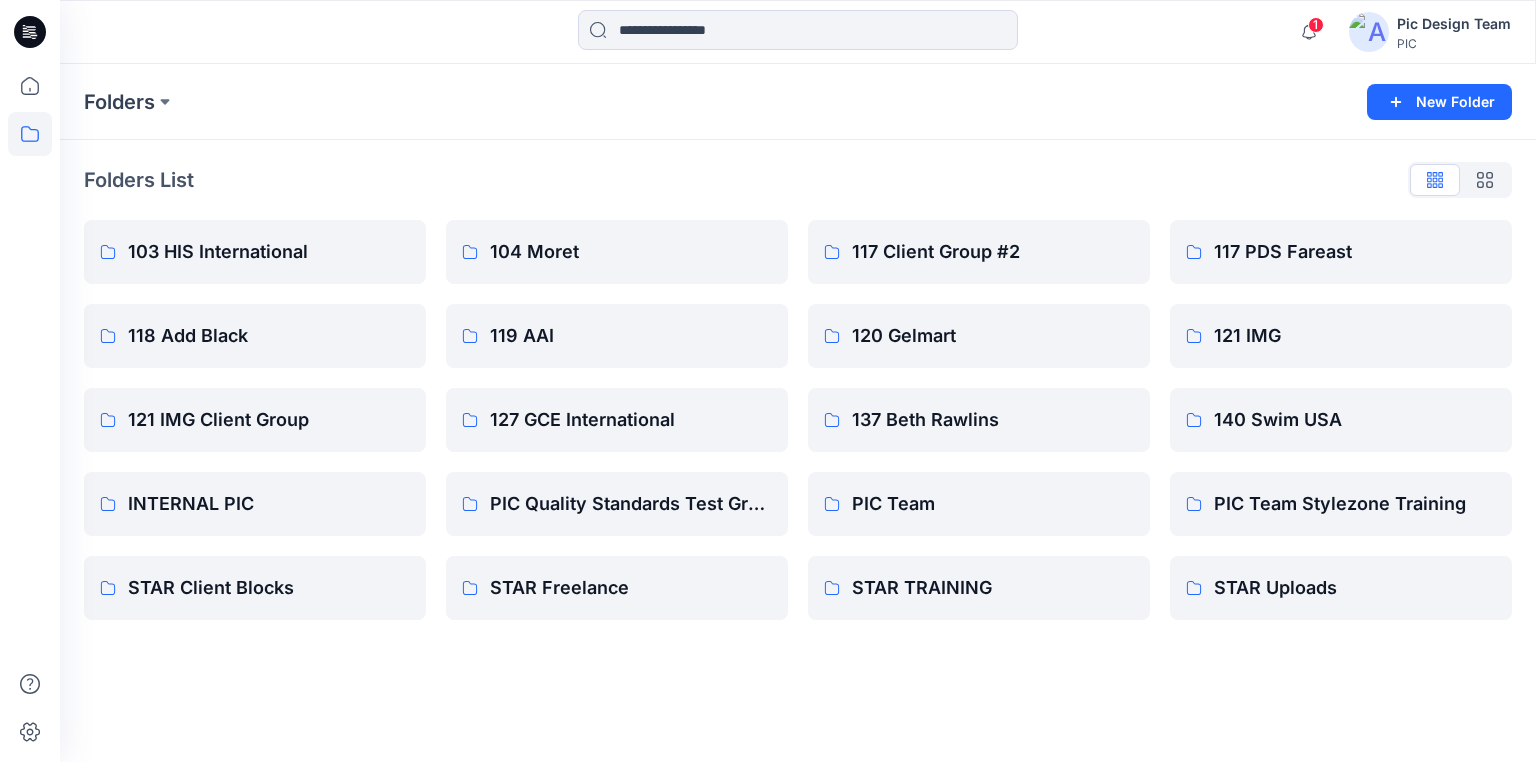 click 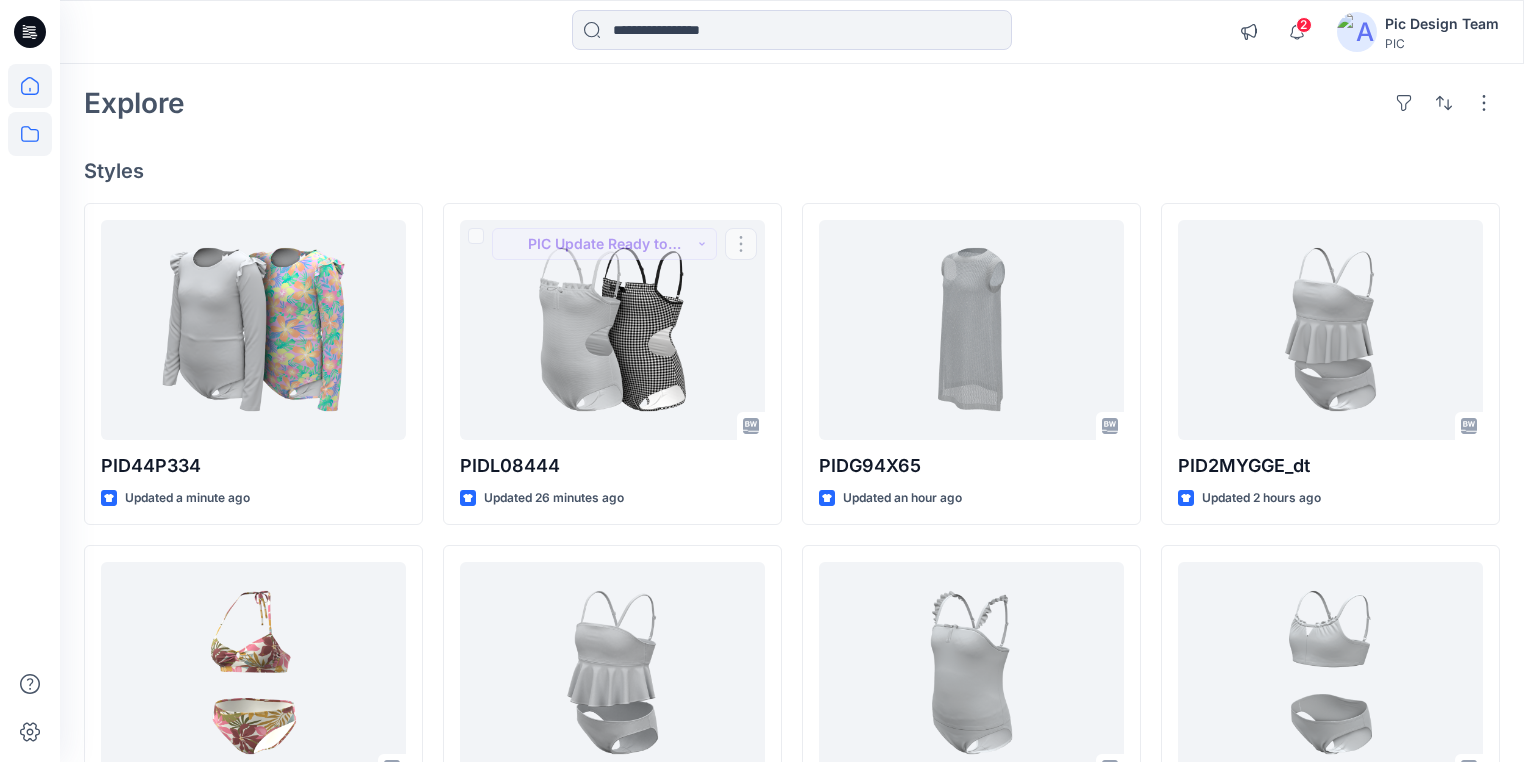 scroll, scrollTop: 0, scrollLeft: 0, axis: both 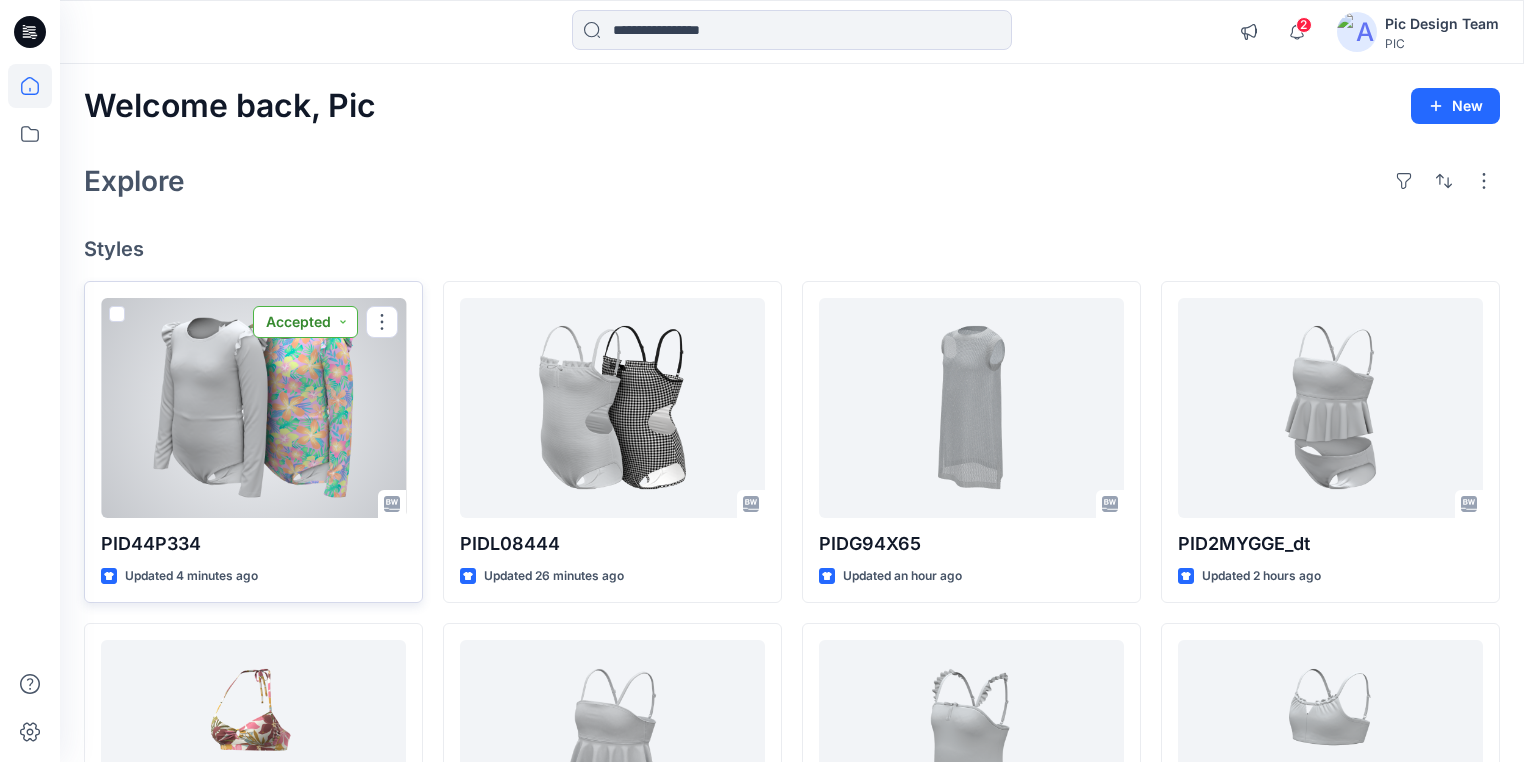 click on "Accepted" at bounding box center (305, 322) 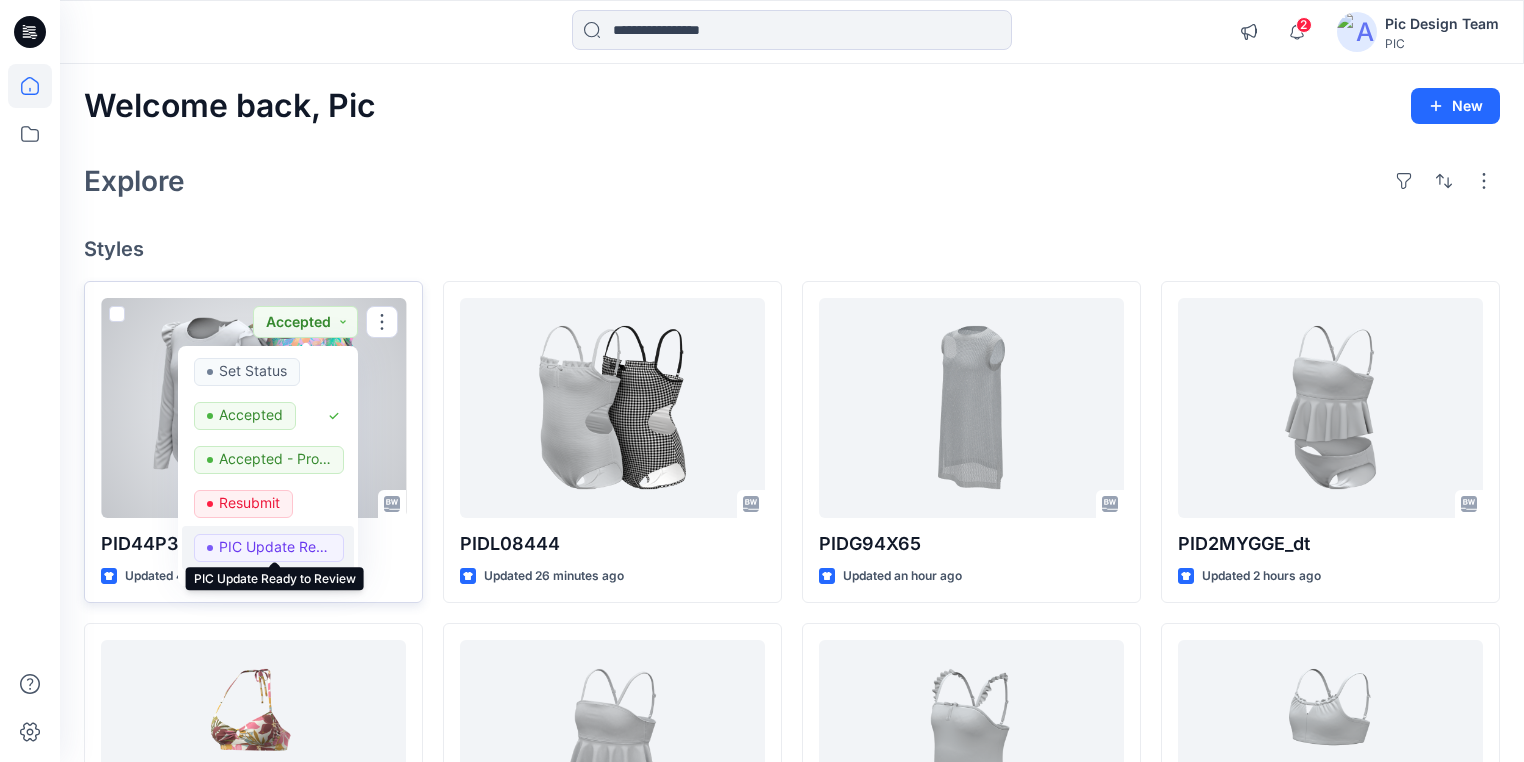 click on "PIC Update Ready to Review" at bounding box center (275, 547) 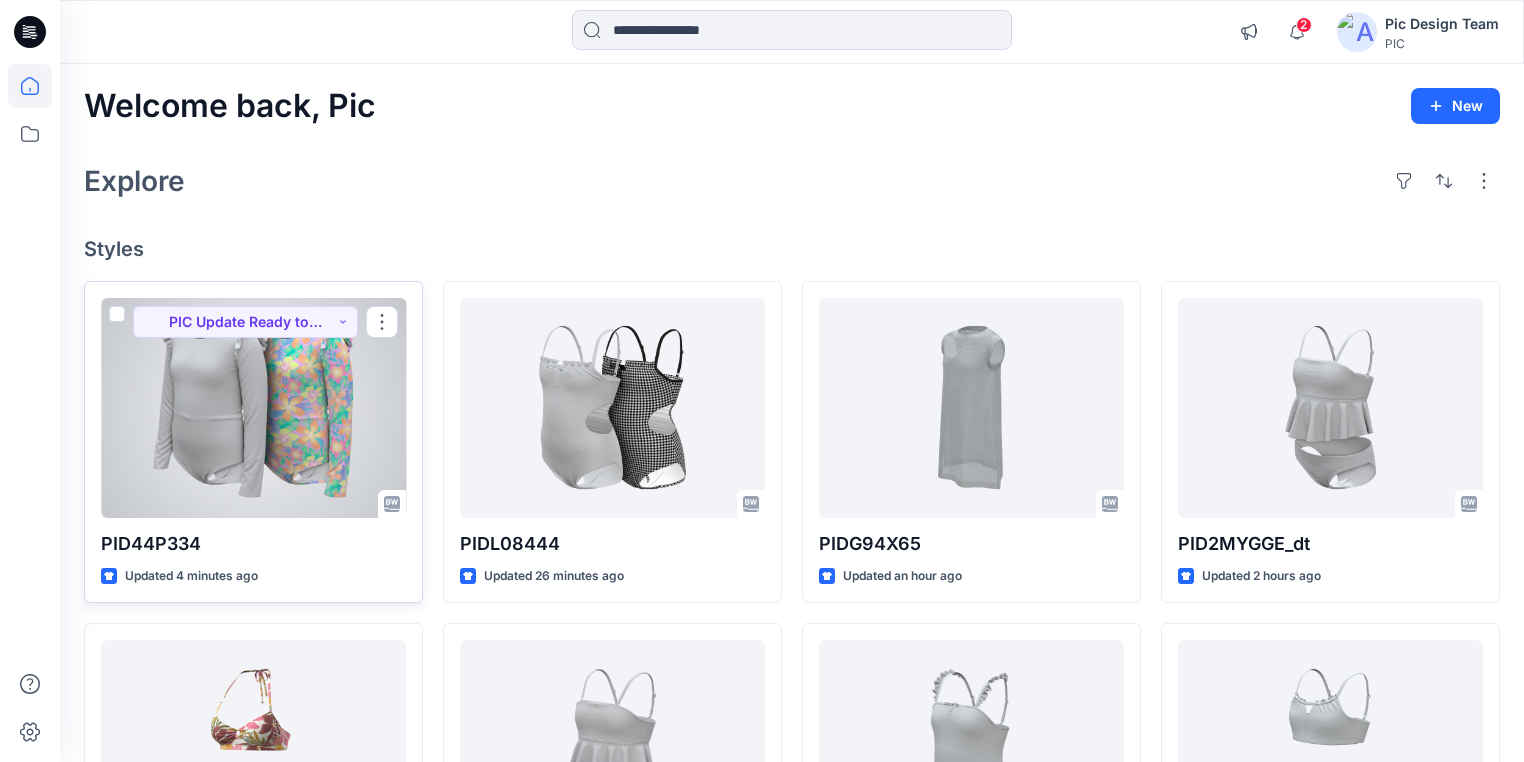 click at bounding box center [253, 408] 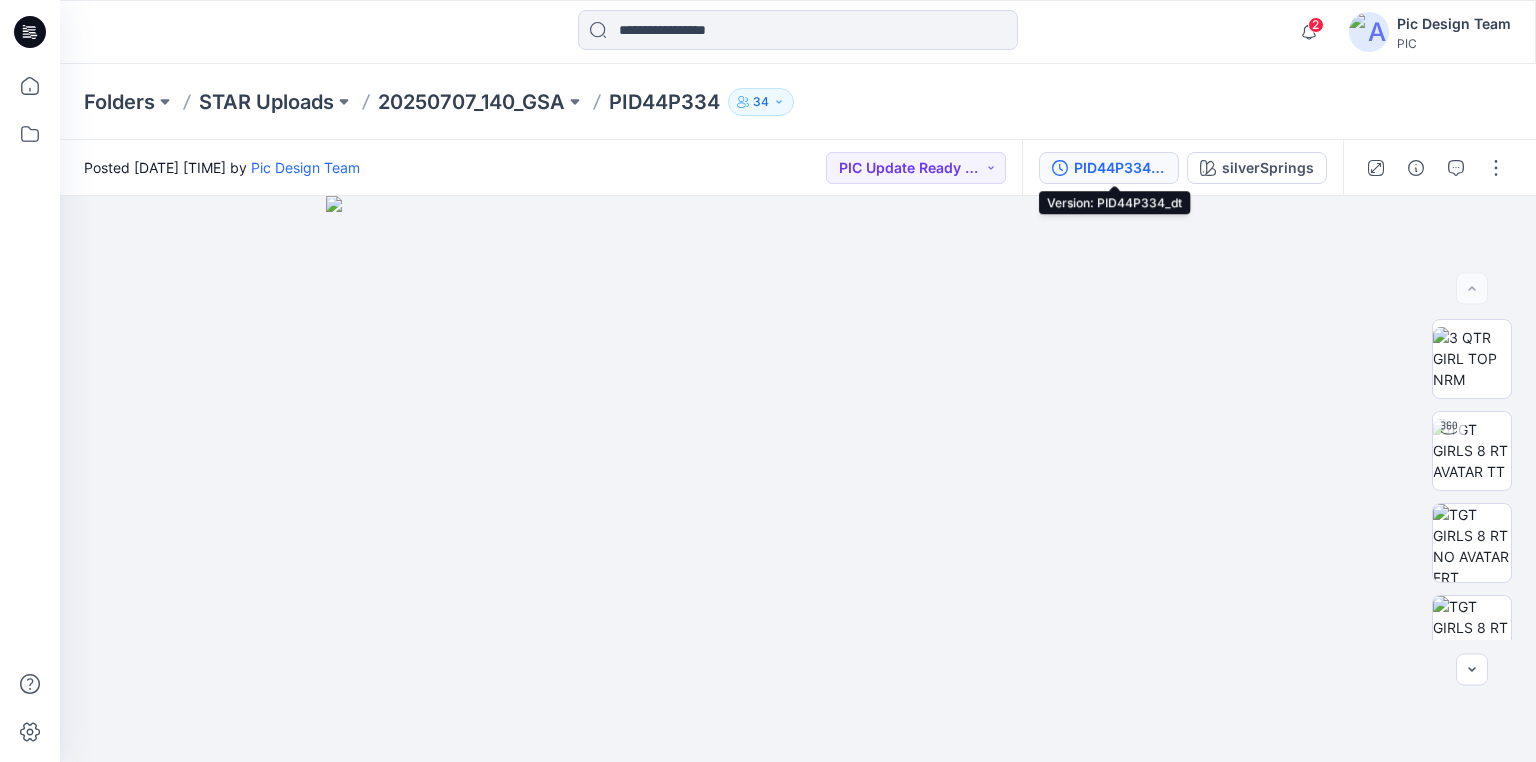 click on "PID44P334_dt" at bounding box center [1120, 168] 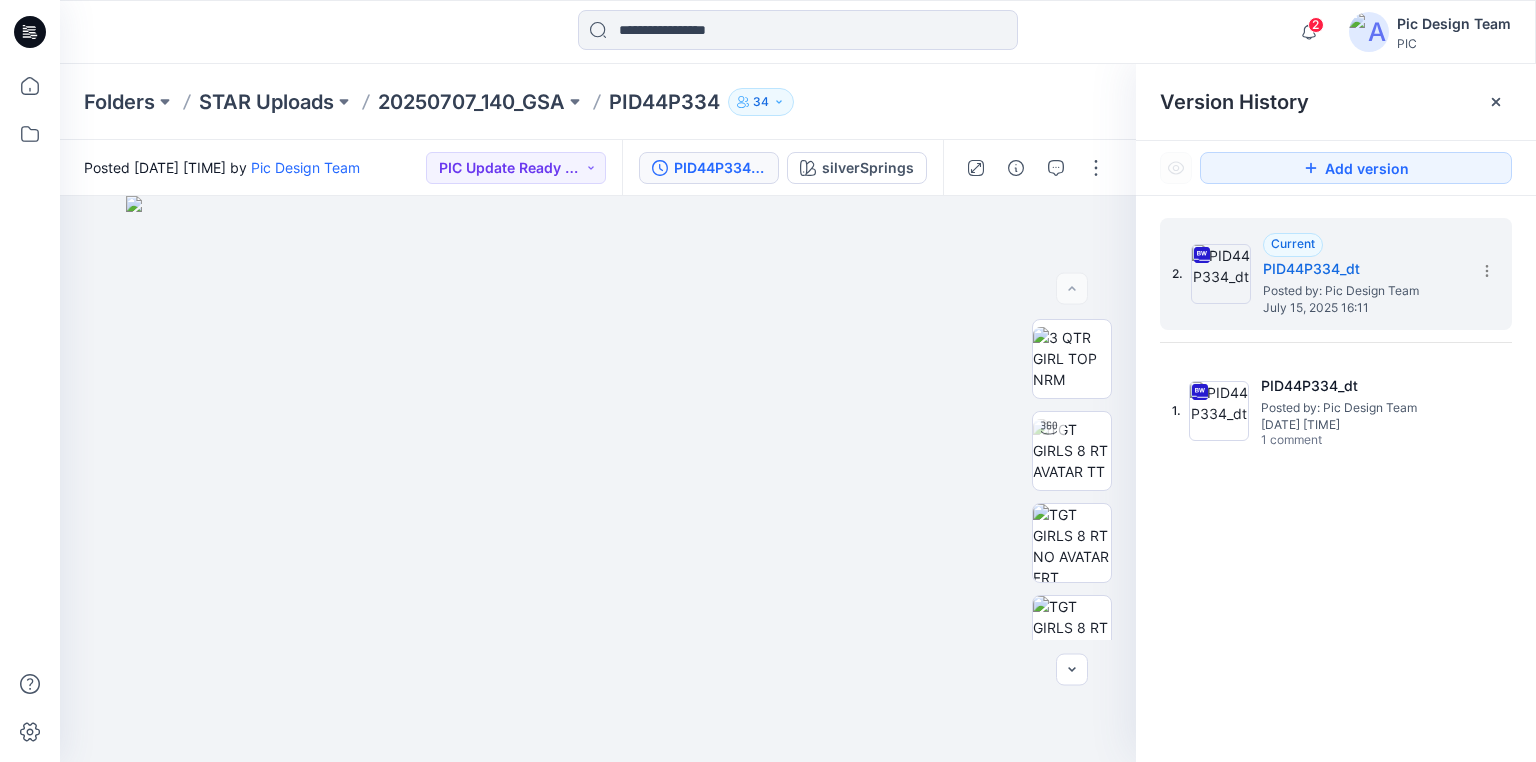 click 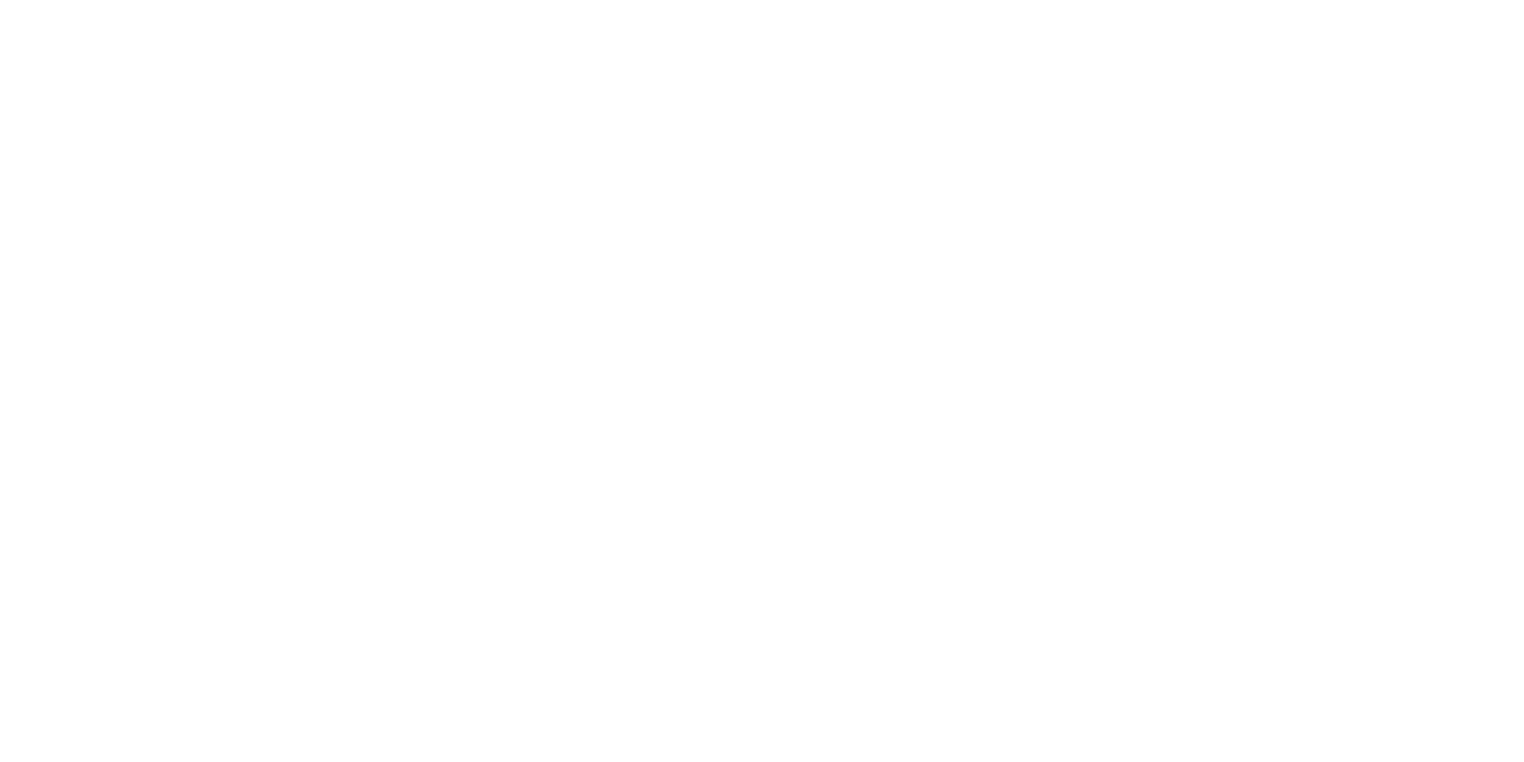 scroll, scrollTop: 0, scrollLeft: 0, axis: both 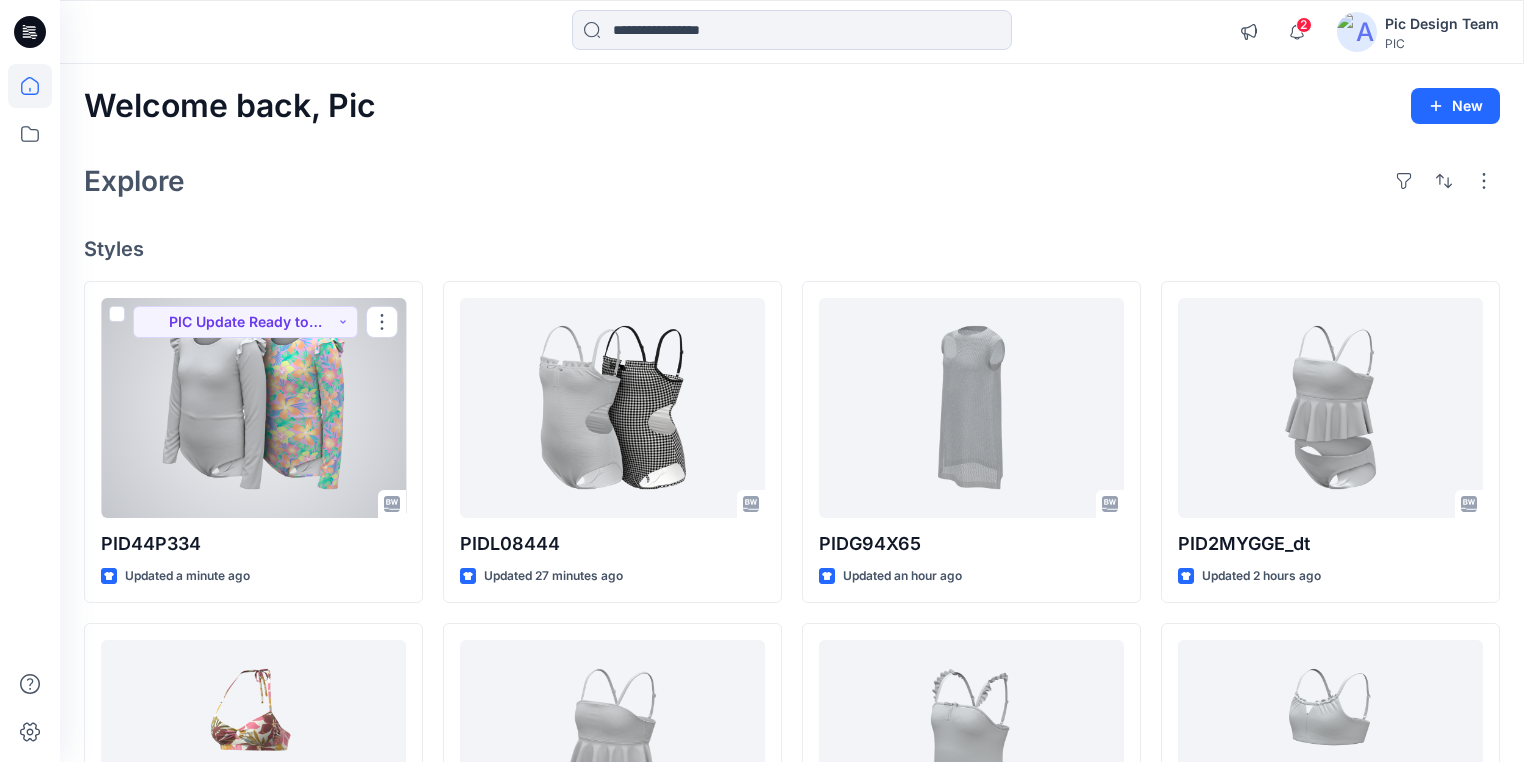 click at bounding box center [253, 408] 